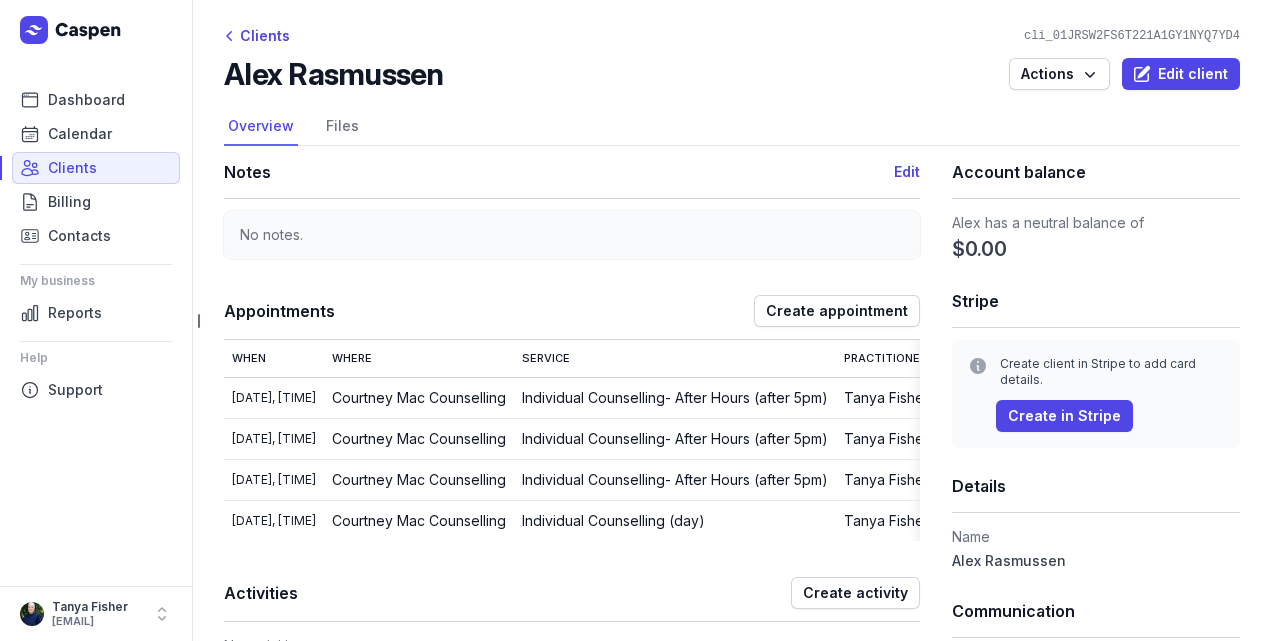 scroll, scrollTop: 0, scrollLeft: 0, axis: both 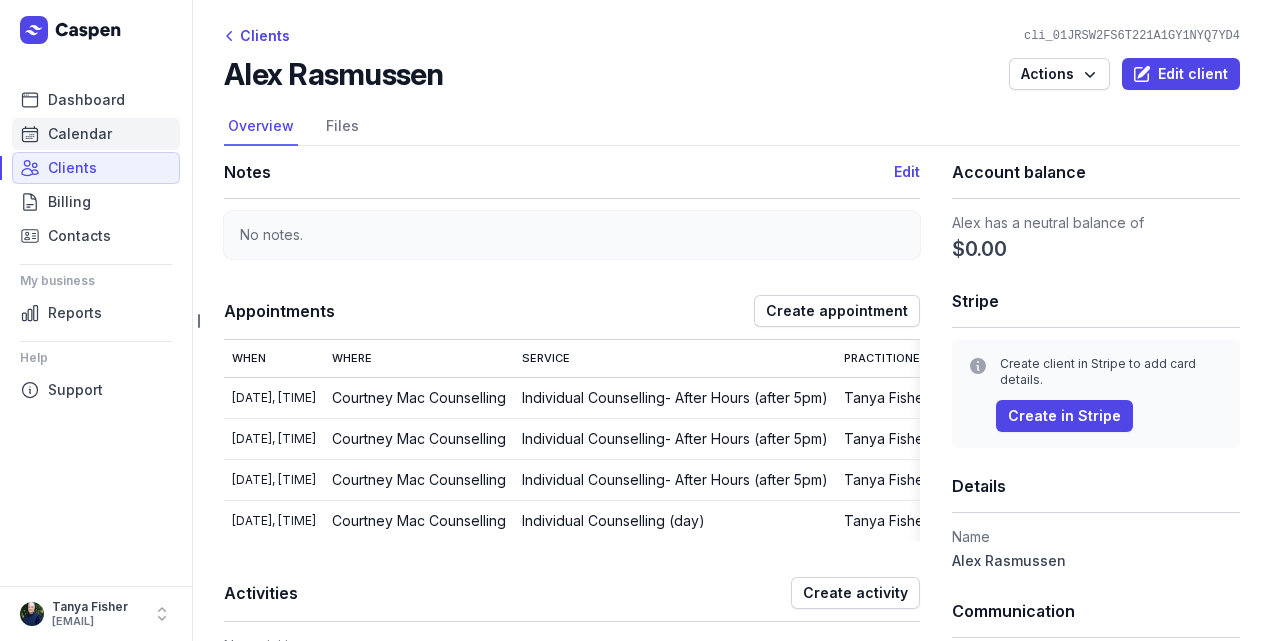 click on "Calendar" 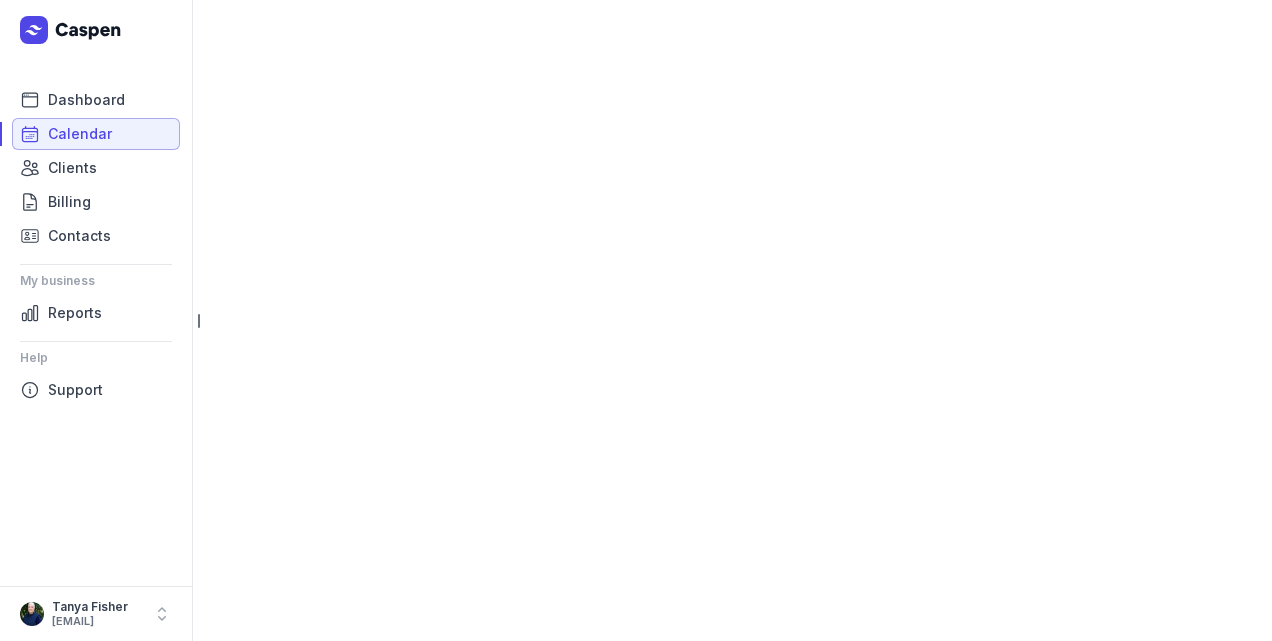 select on "week" 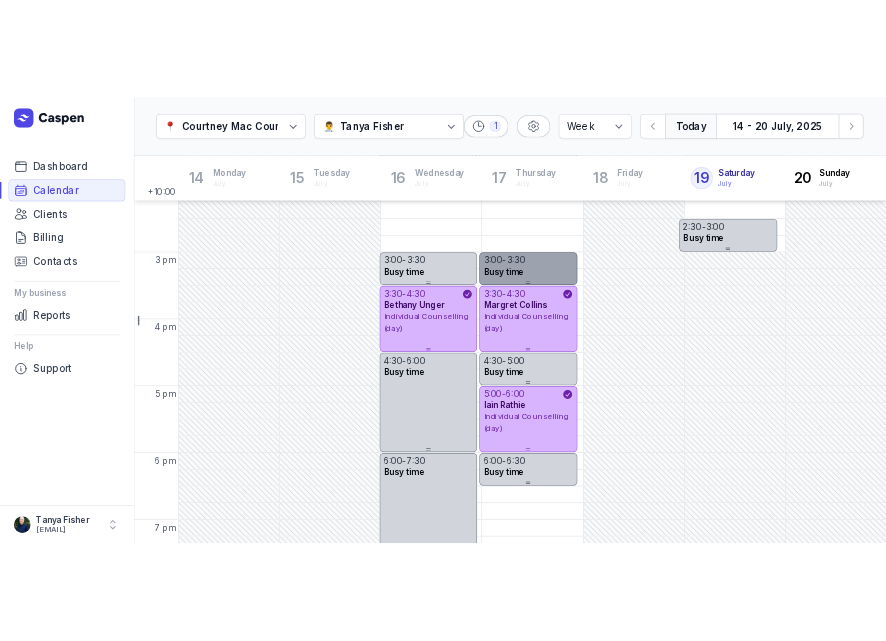 scroll, scrollTop: 658, scrollLeft: 0, axis: vertical 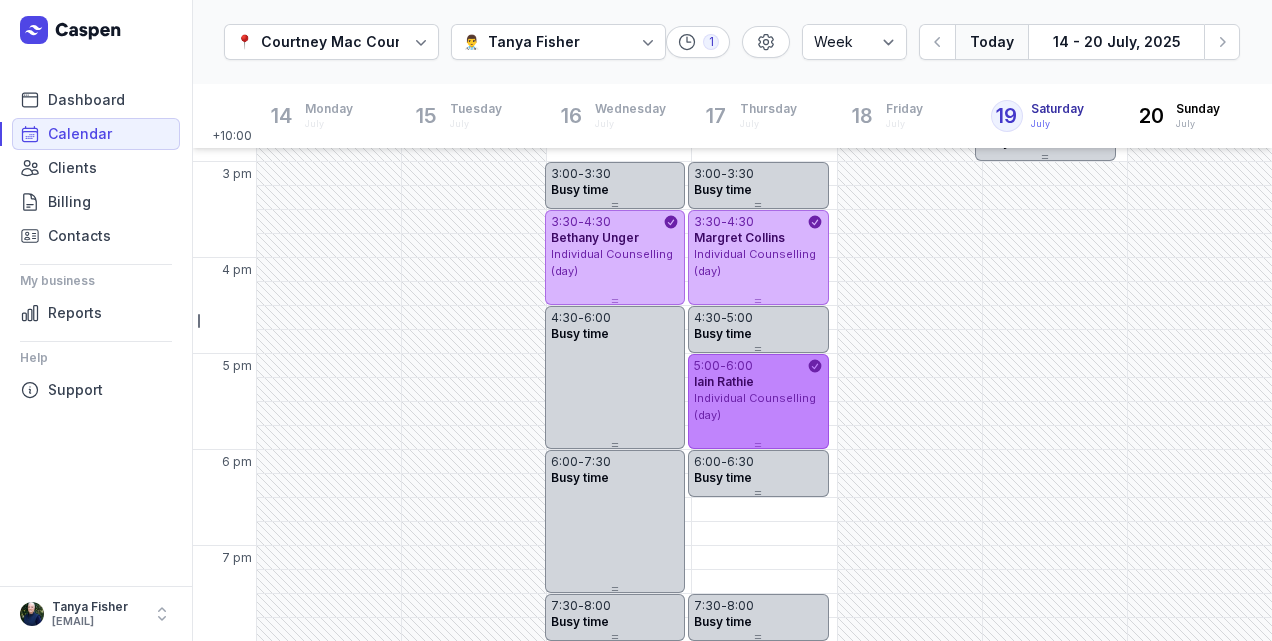 click on "Individual Counselling (day)" at bounding box center (755, 406) 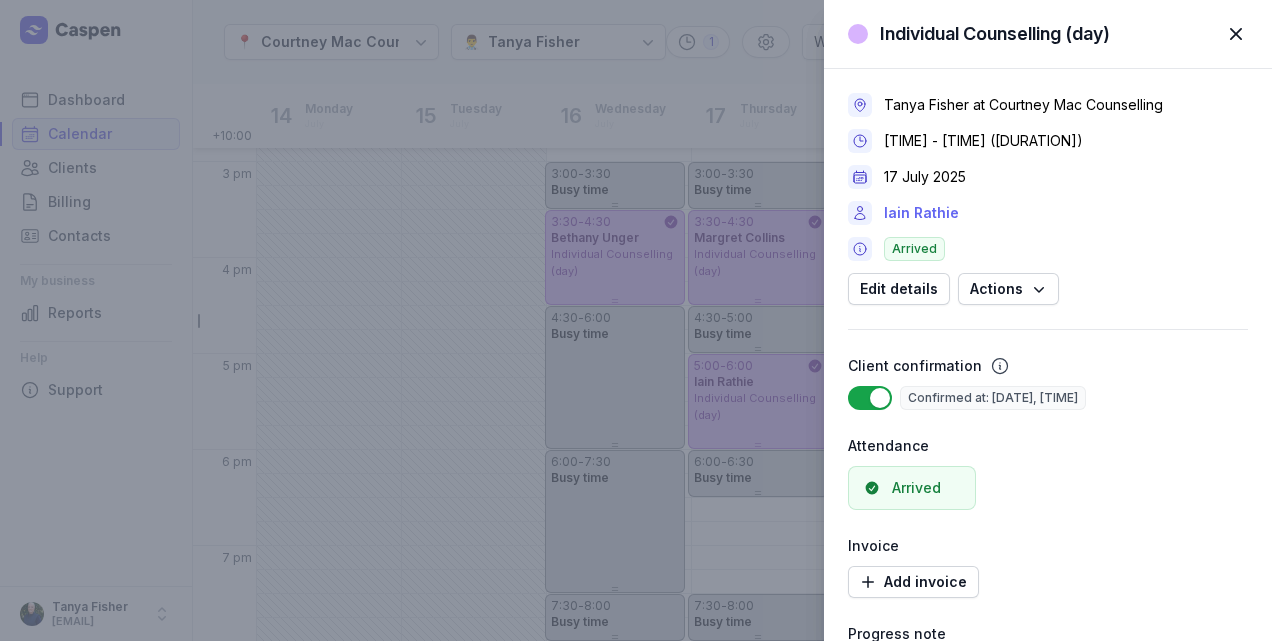 click on "Iain Rathie" at bounding box center (921, 213) 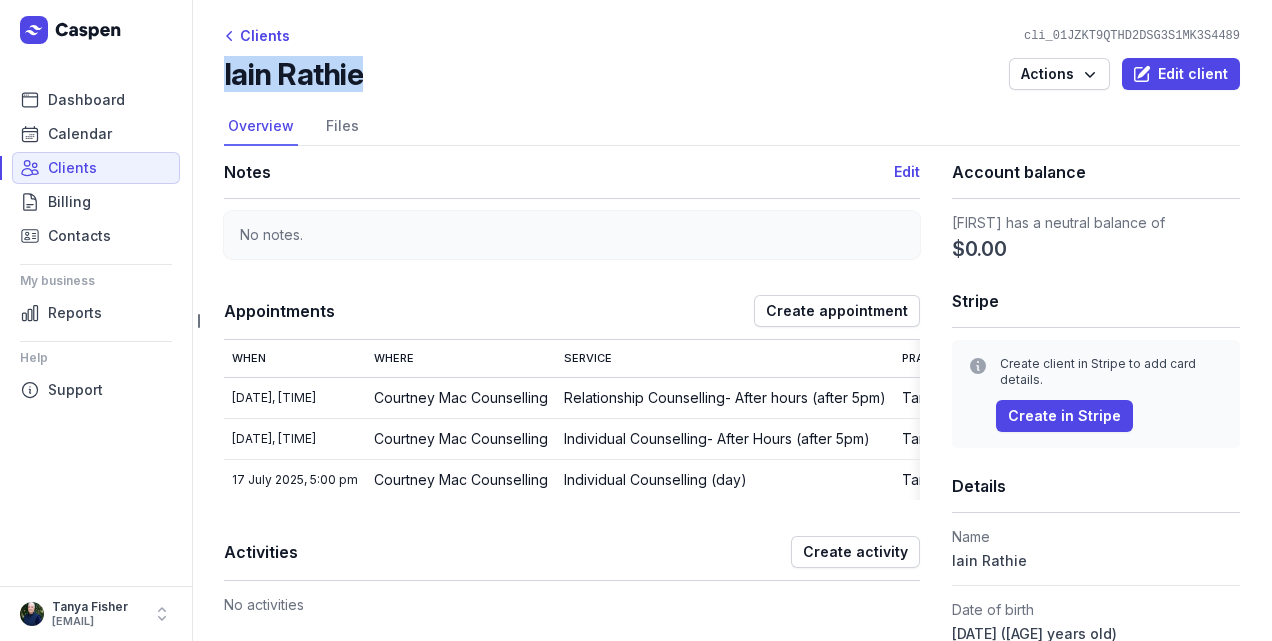 drag, startPoint x: 364, startPoint y: 78, endPoint x: 222, endPoint y: 83, distance: 142.088 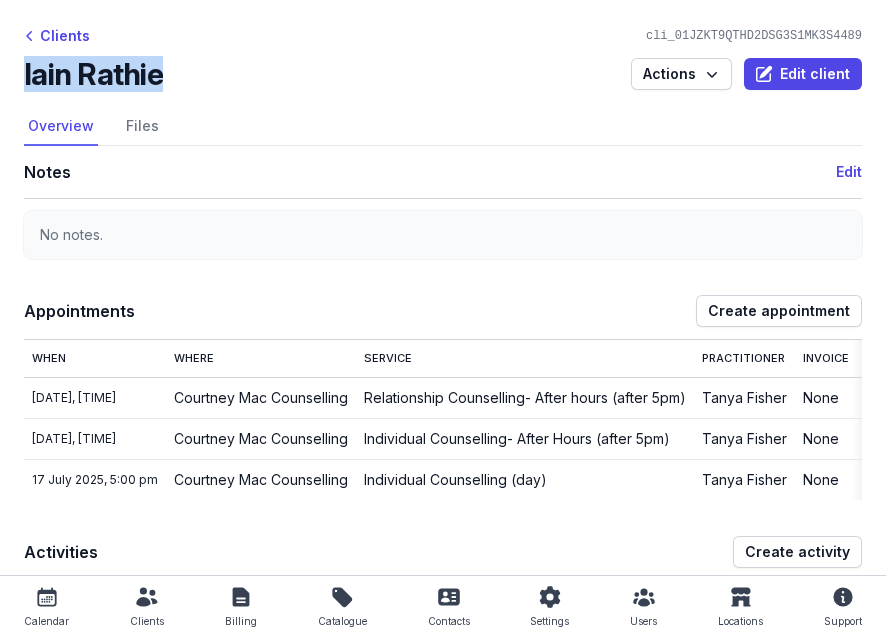 copy on "Iain Rathie" 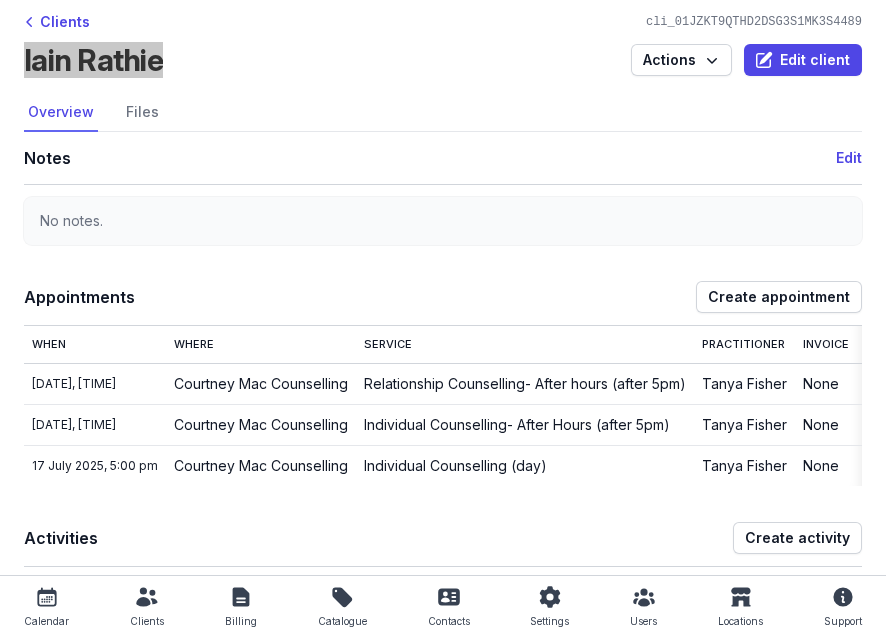 scroll, scrollTop: 0, scrollLeft: 0, axis: both 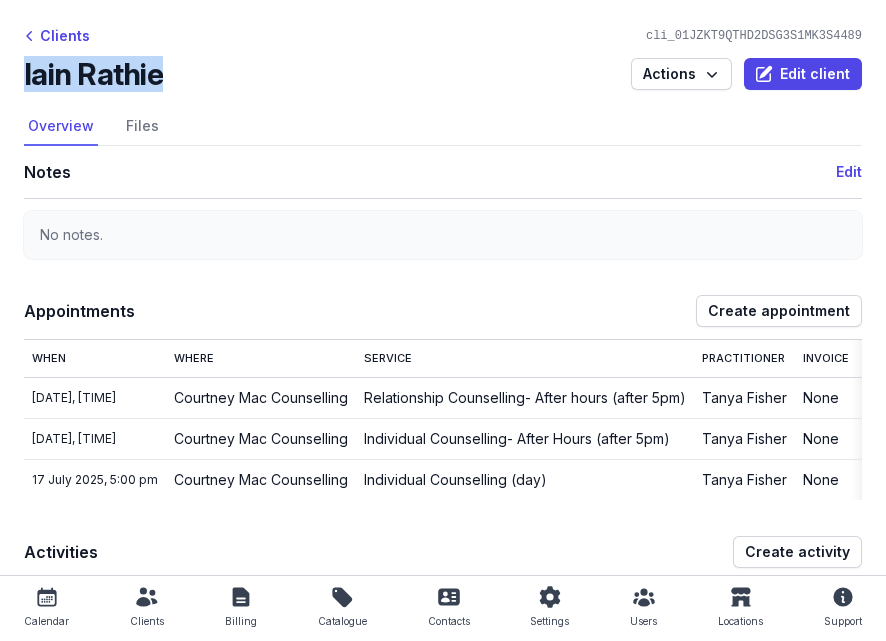 click on "Calendar" 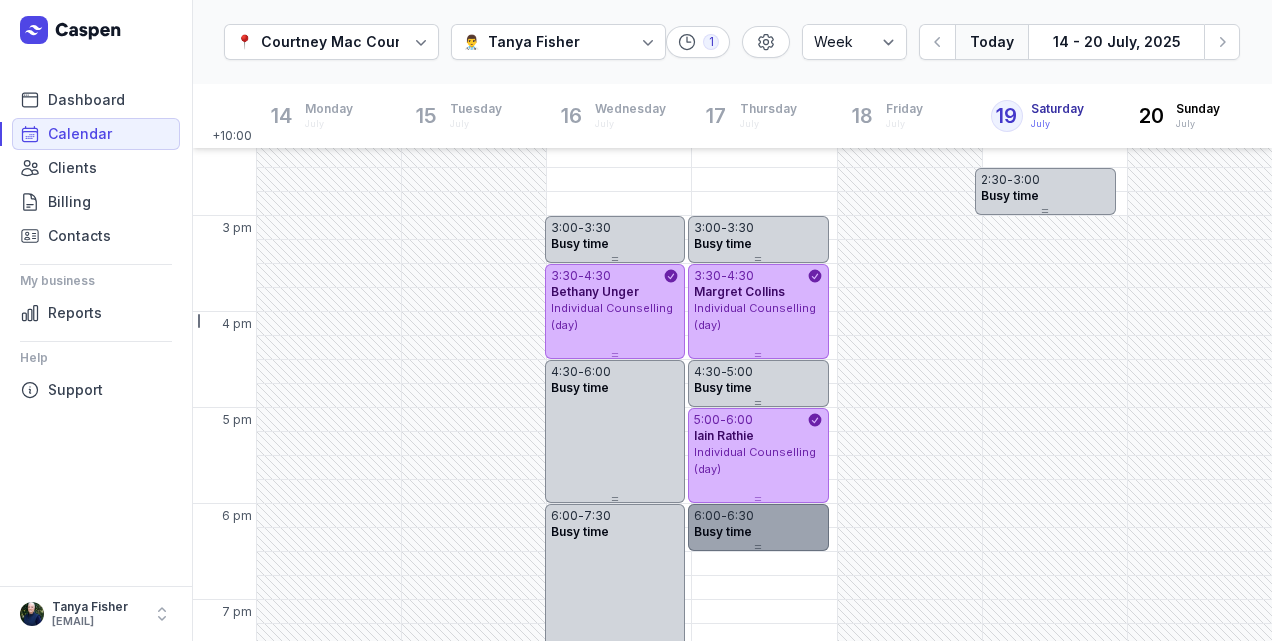 scroll, scrollTop: 658, scrollLeft: 0, axis: vertical 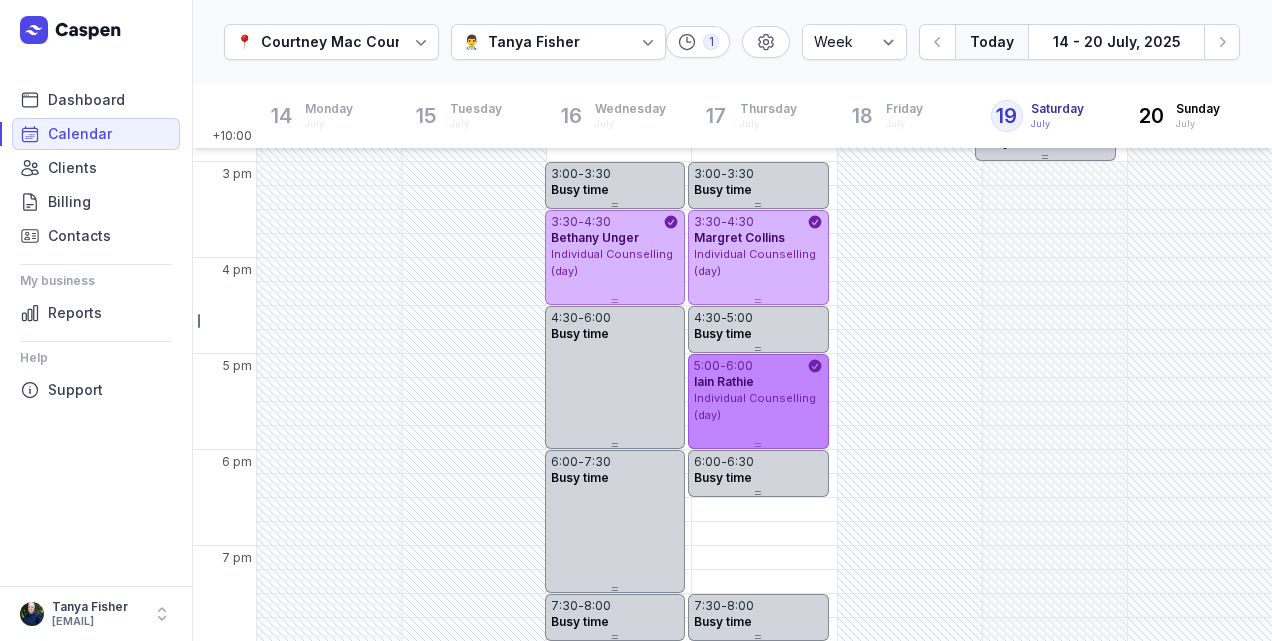 click on "Individual Counselling (day)" at bounding box center (758, 406) 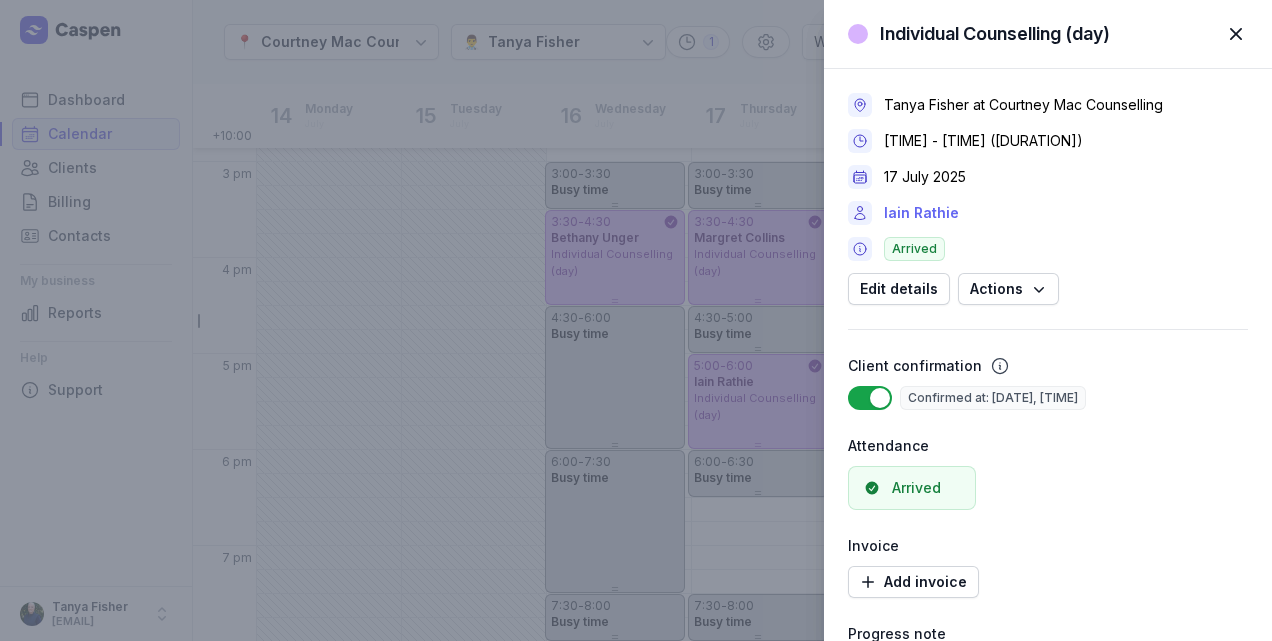 click on "Iain Rathie" at bounding box center (921, 213) 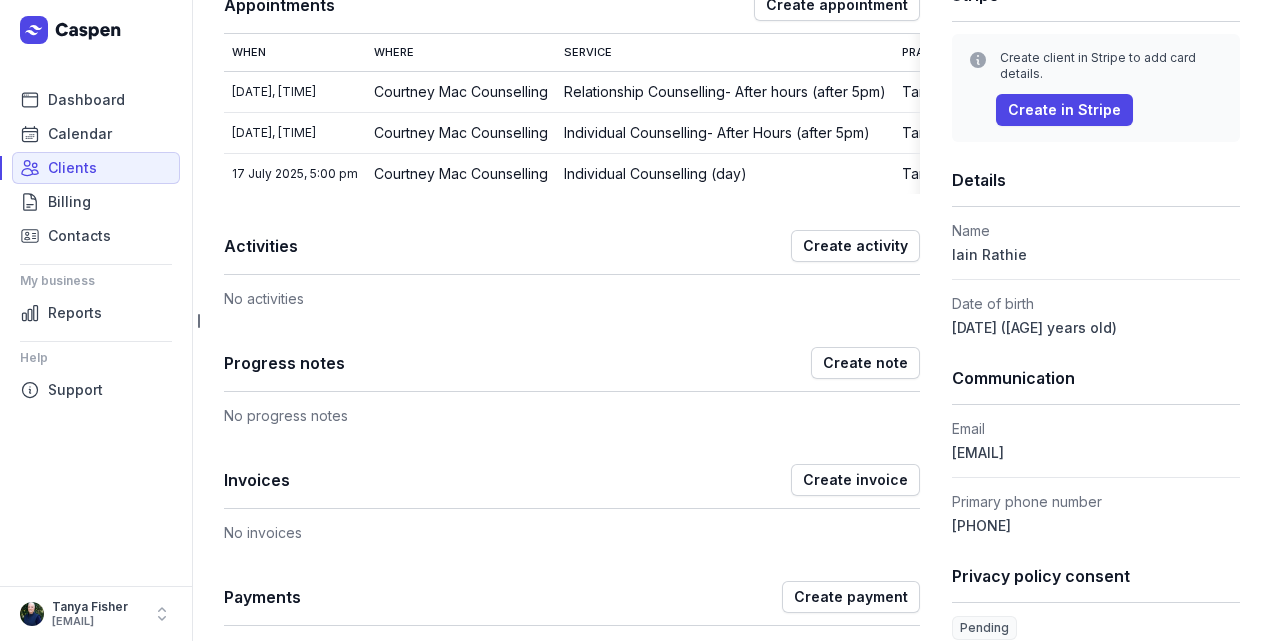 scroll, scrollTop: 366, scrollLeft: 0, axis: vertical 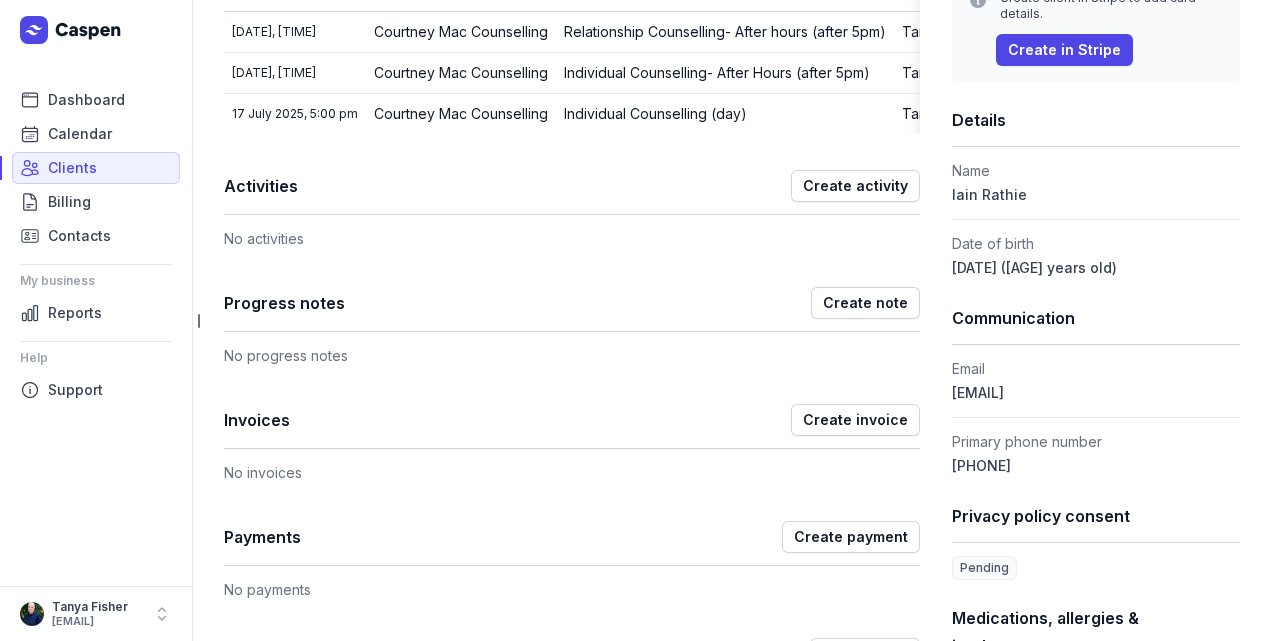 drag, startPoint x: 1099, startPoint y: 391, endPoint x: 937, endPoint y: 396, distance: 162.07715 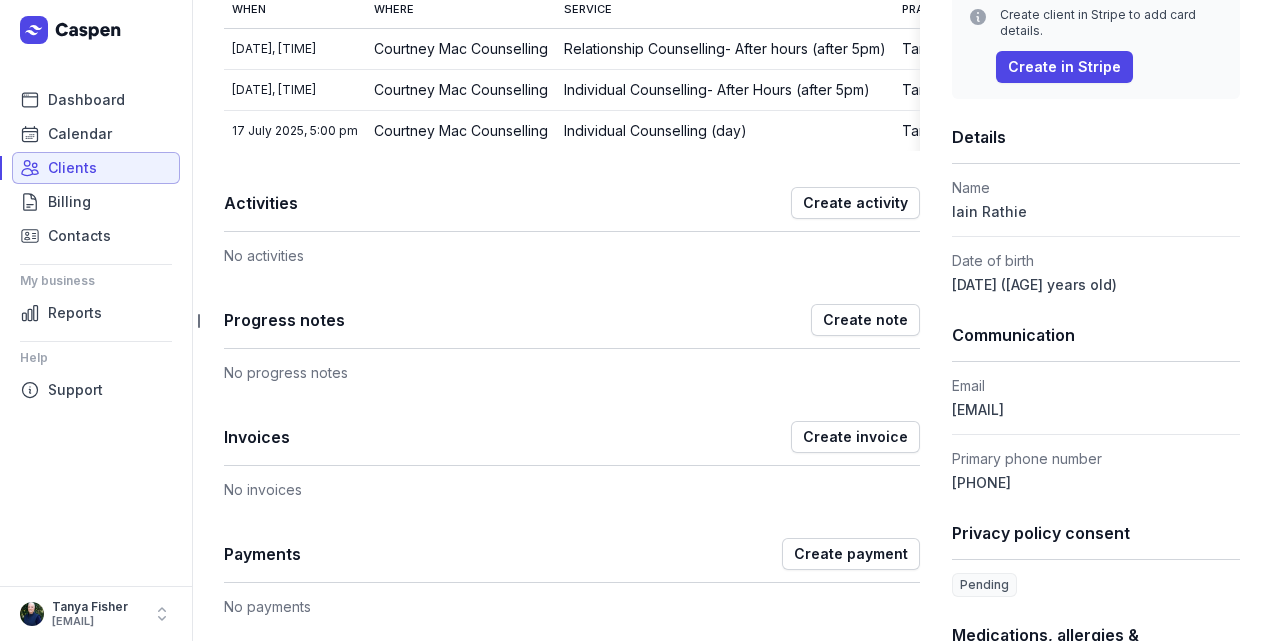 scroll, scrollTop: 333, scrollLeft: 0, axis: vertical 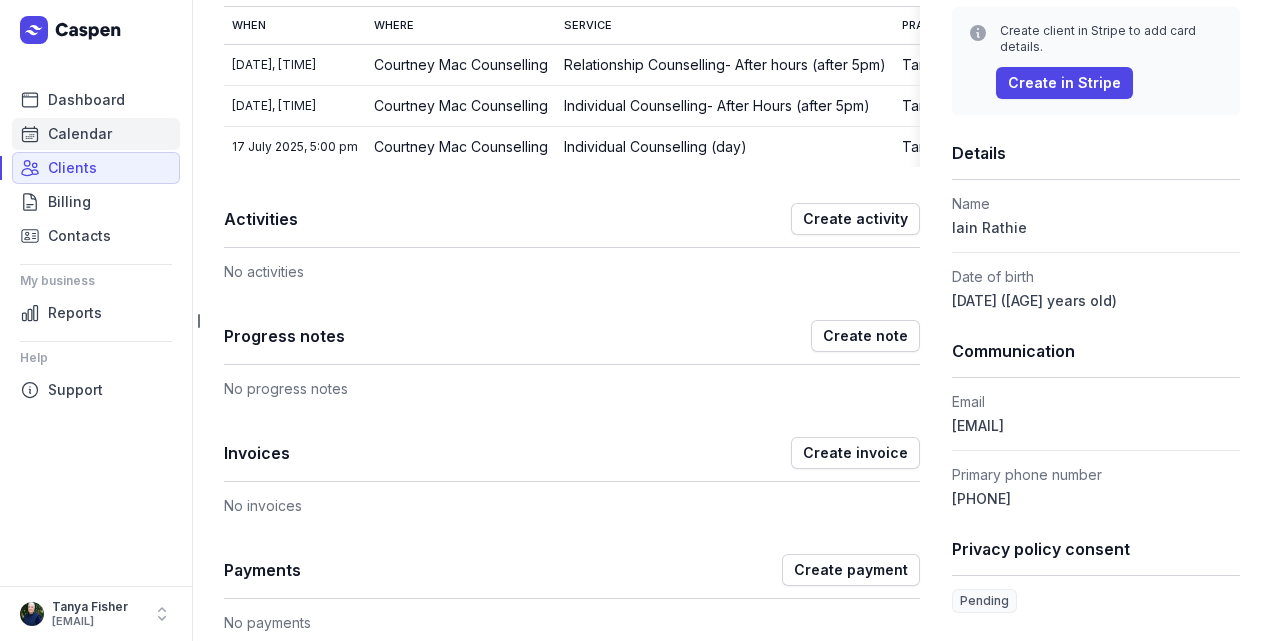 click on "Calendar" 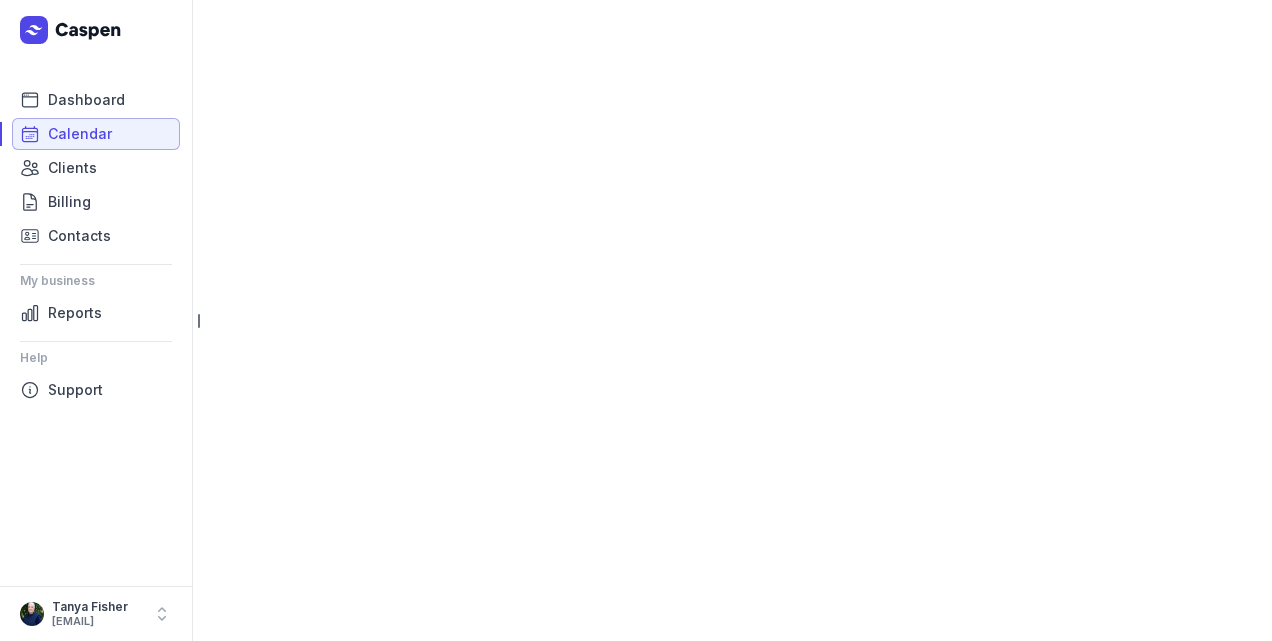 scroll, scrollTop: 0, scrollLeft: 0, axis: both 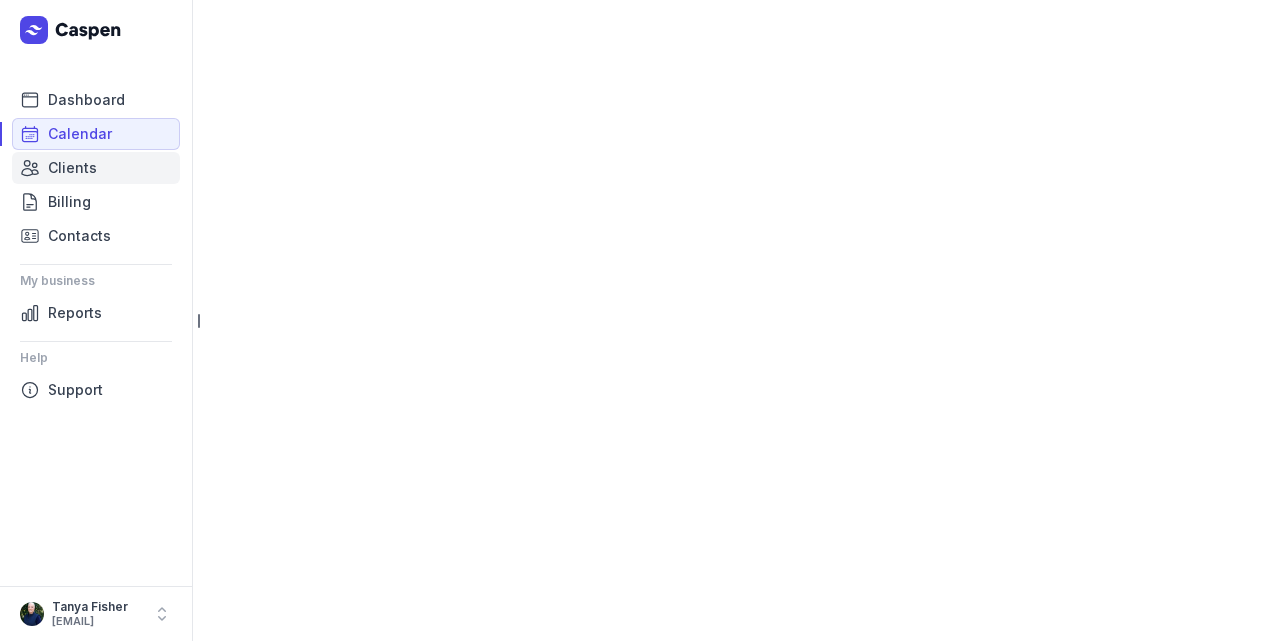 select on "week" 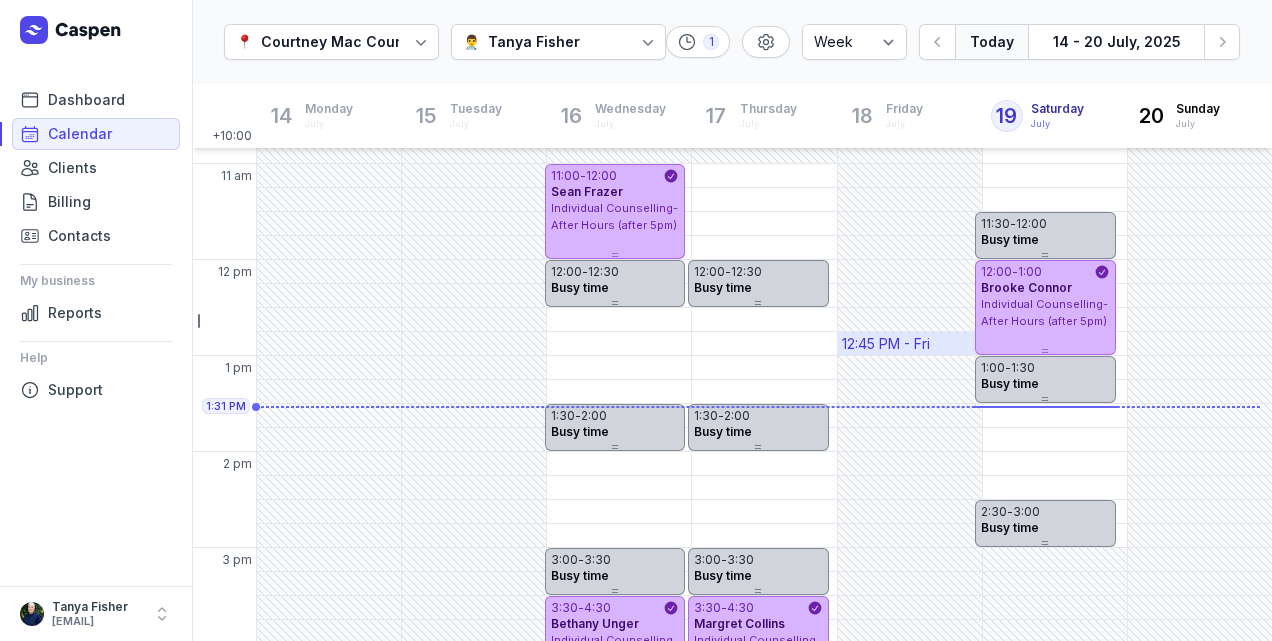 scroll, scrollTop: 280, scrollLeft: 0, axis: vertical 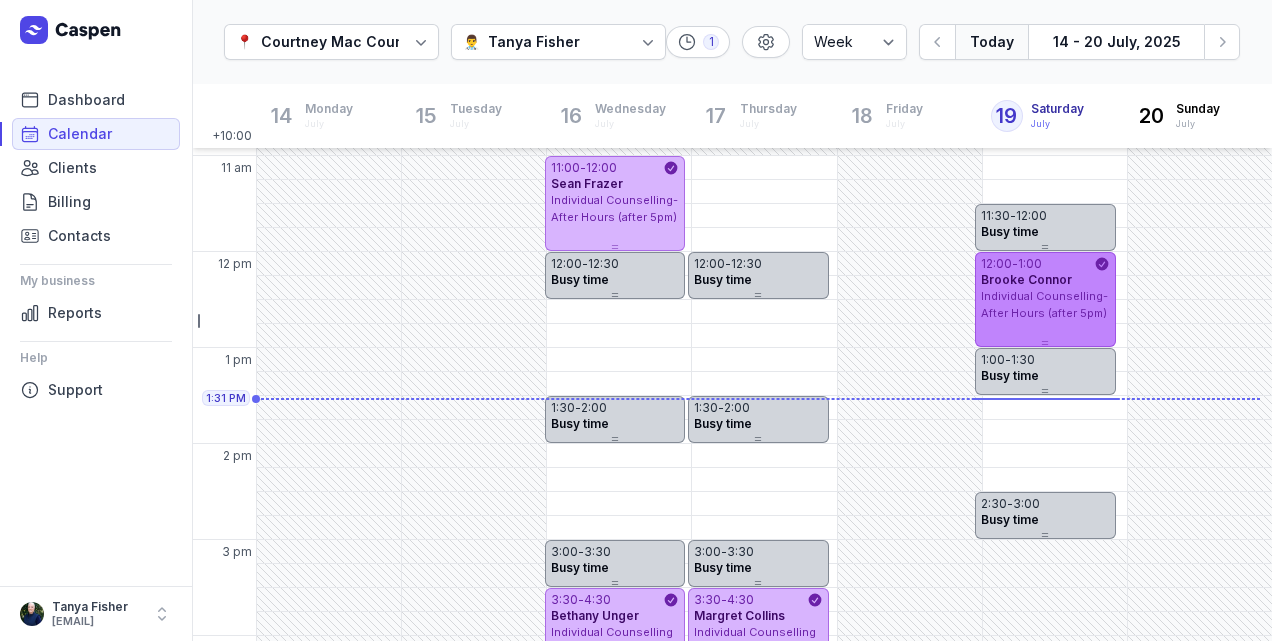click on "Individual  Counselling- After Hours (after 5pm)" at bounding box center (1045, 304) 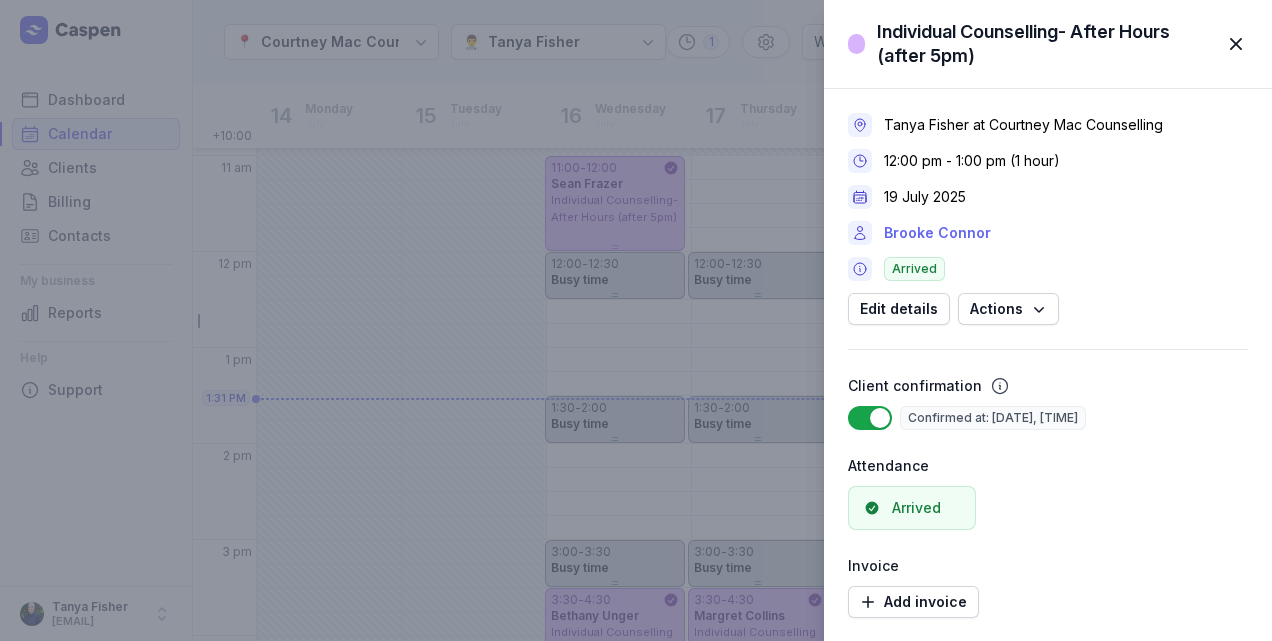 click on "Brooke Connor" at bounding box center [937, 233] 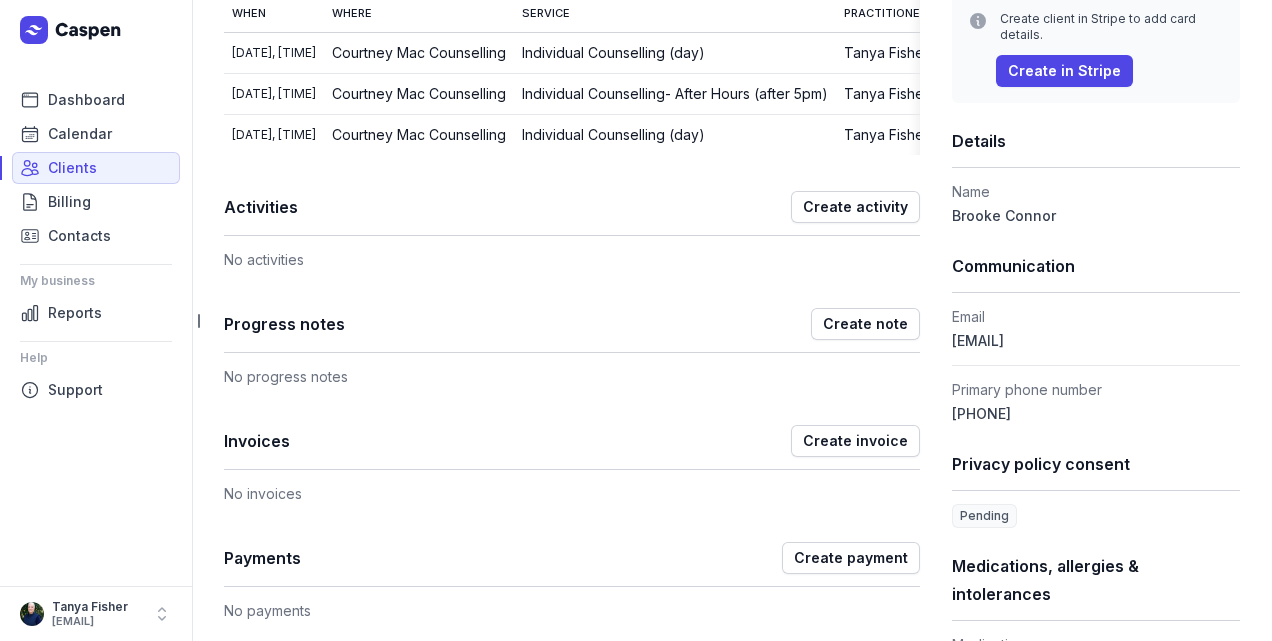 scroll, scrollTop: 366, scrollLeft: 0, axis: vertical 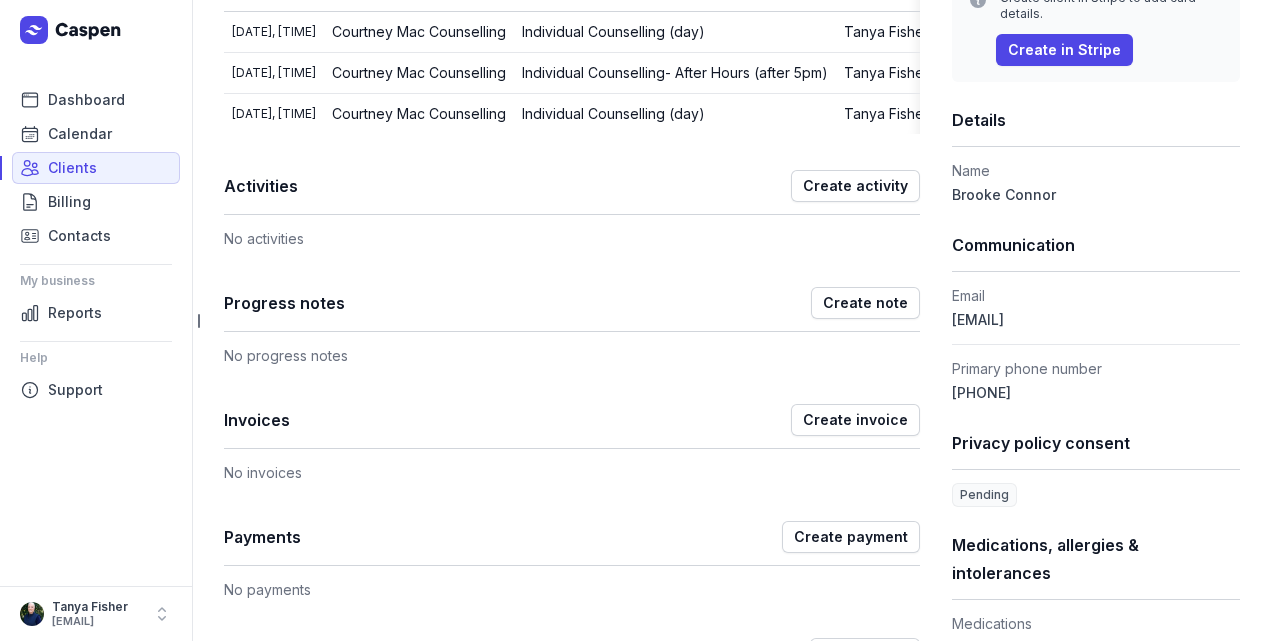drag, startPoint x: 1148, startPoint y: 311, endPoint x: 937, endPoint y: 328, distance: 211.68373 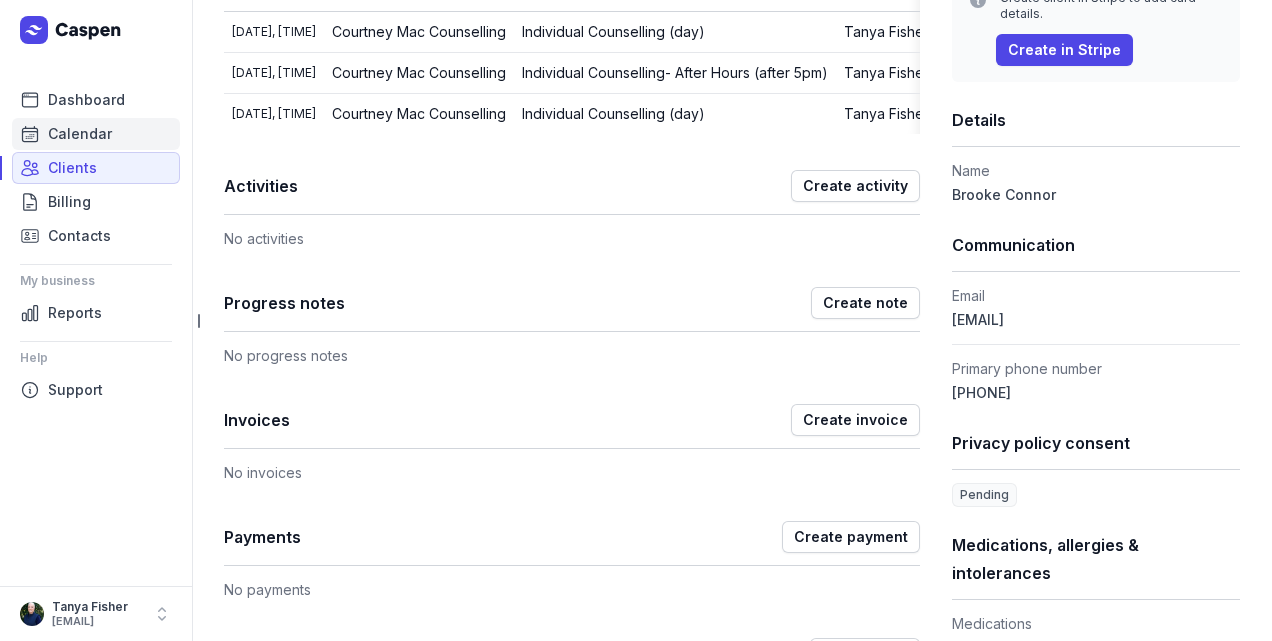 click on "Calendar" 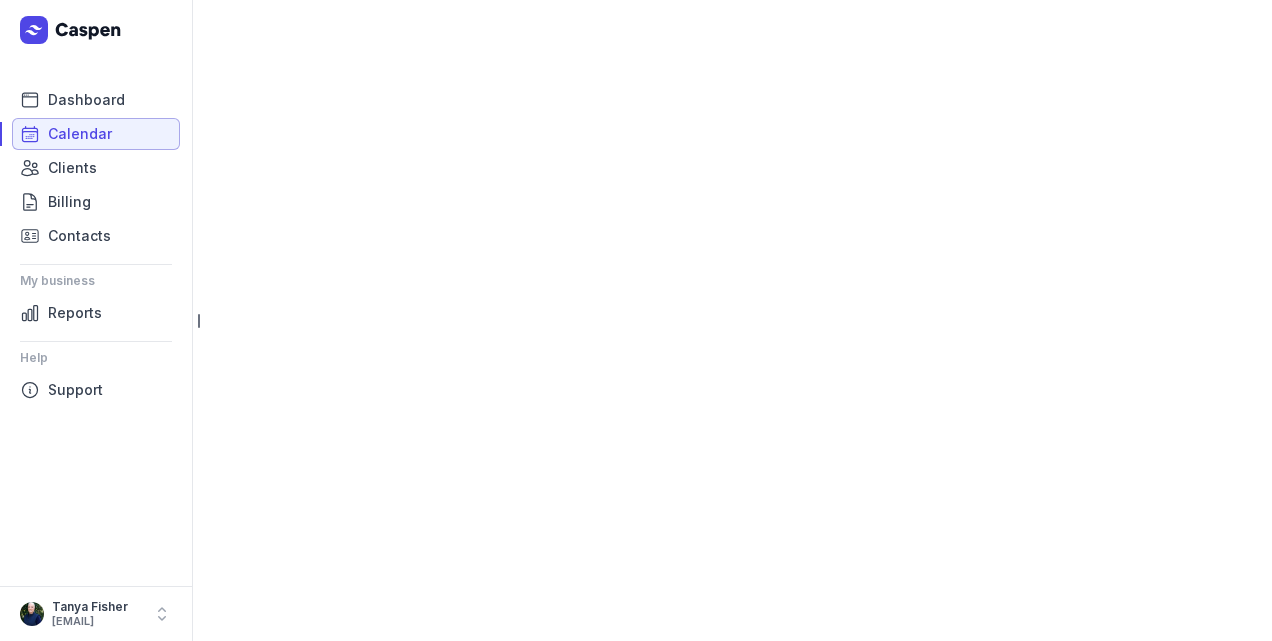 select on "week" 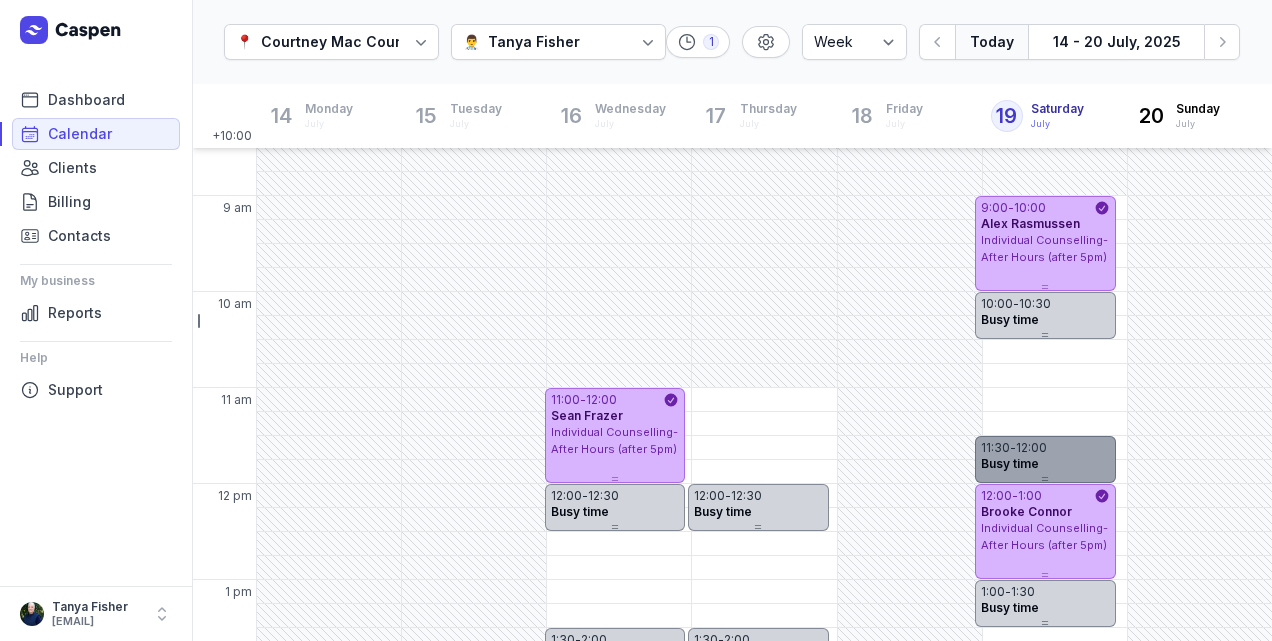 scroll, scrollTop: 0, scrollLeft: 0, axis: both 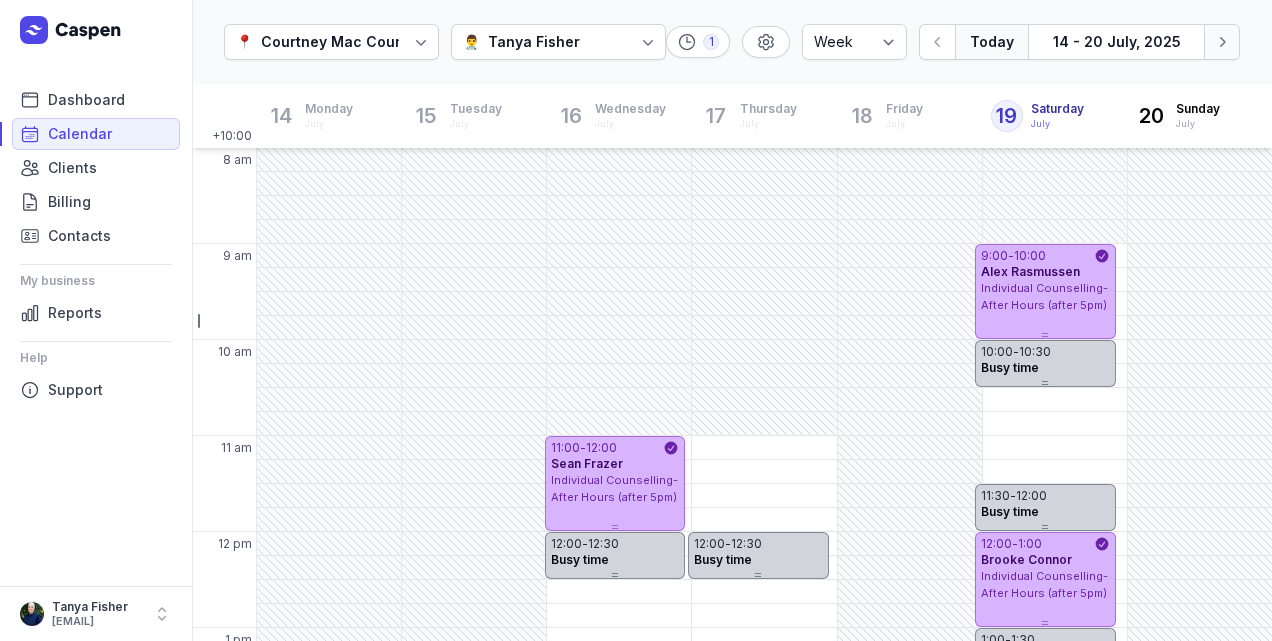 click 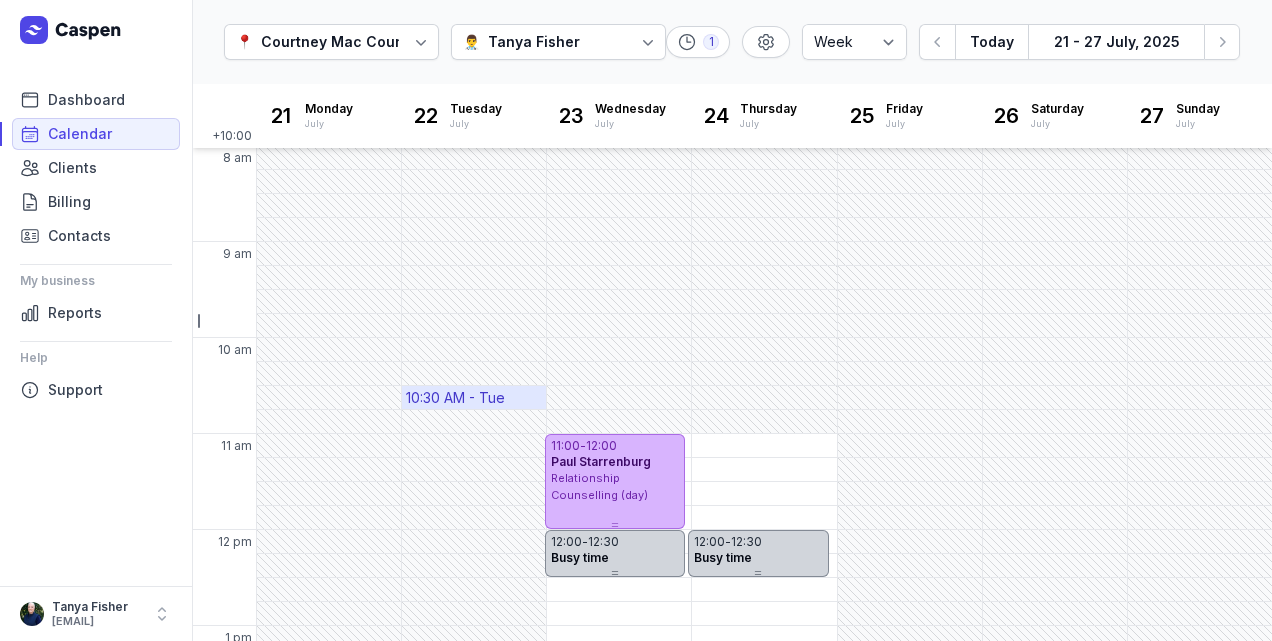 scroll, scrollTop: 0, scrollLeft: 0, axis: both 